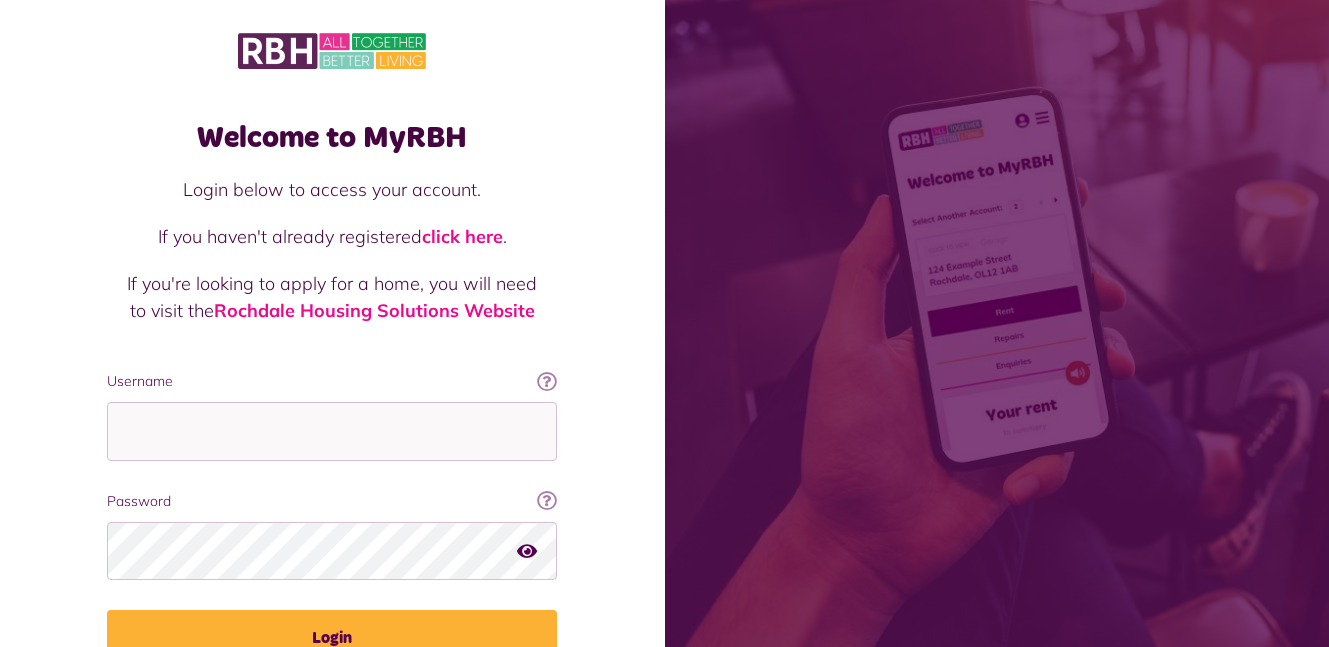 scroll, scrollTop: 0, scrollLeft: 0, axis: both 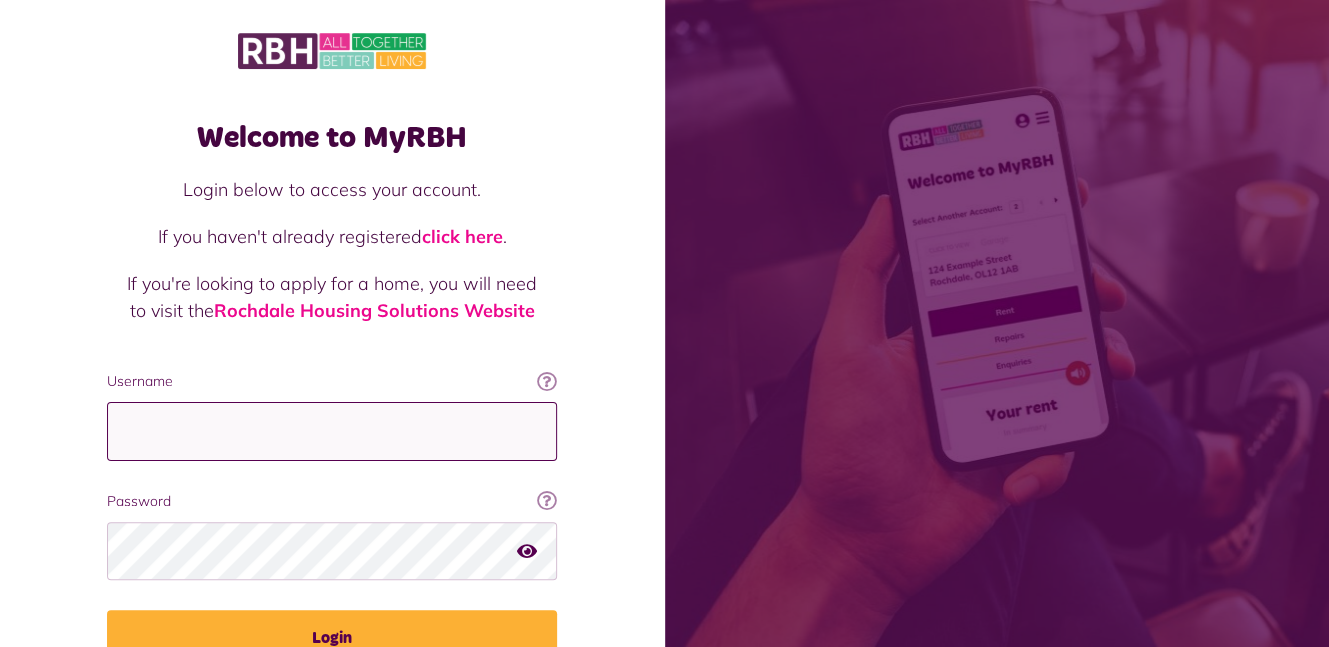 click on "Username" at bounding box center (332, 431) 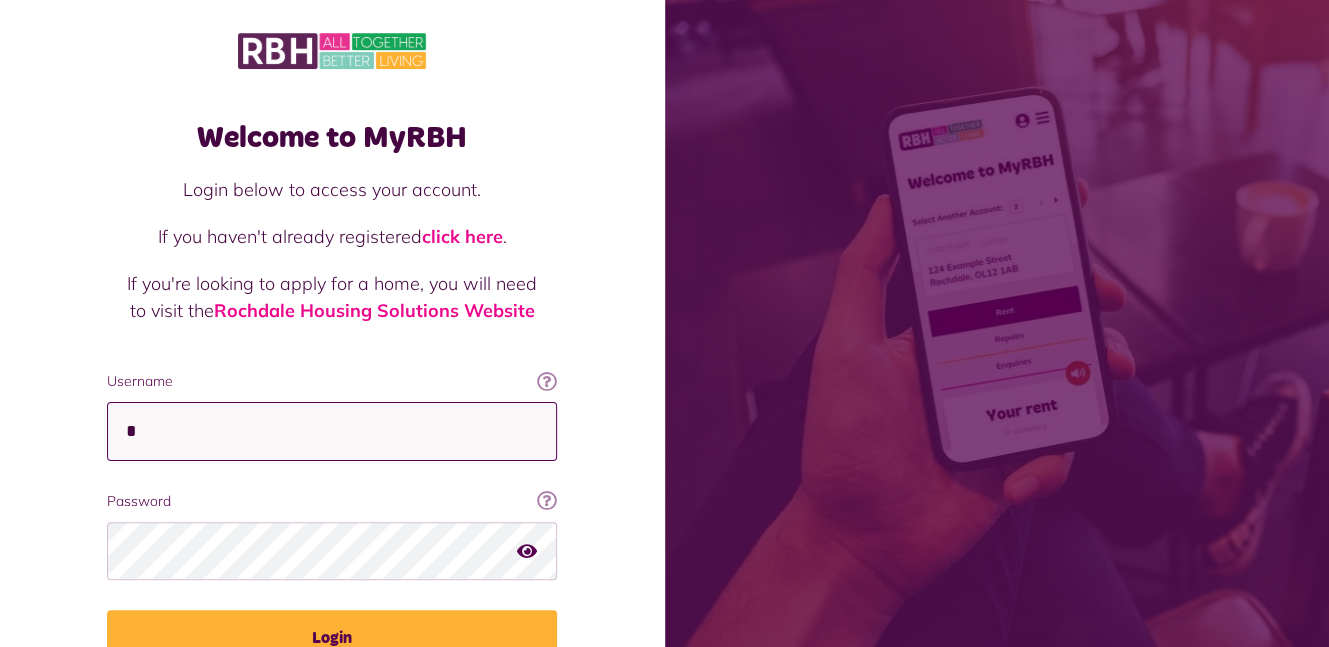 type on "**********" 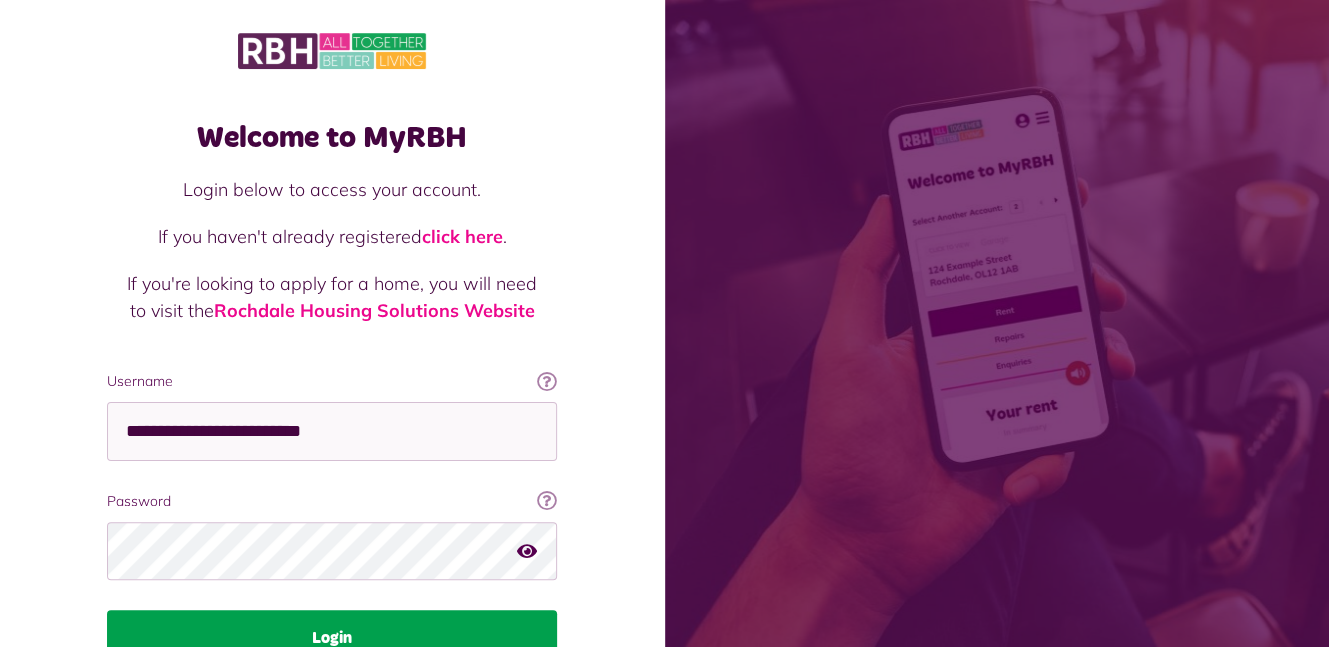 click on "Login" at bounding box center (332, 638) 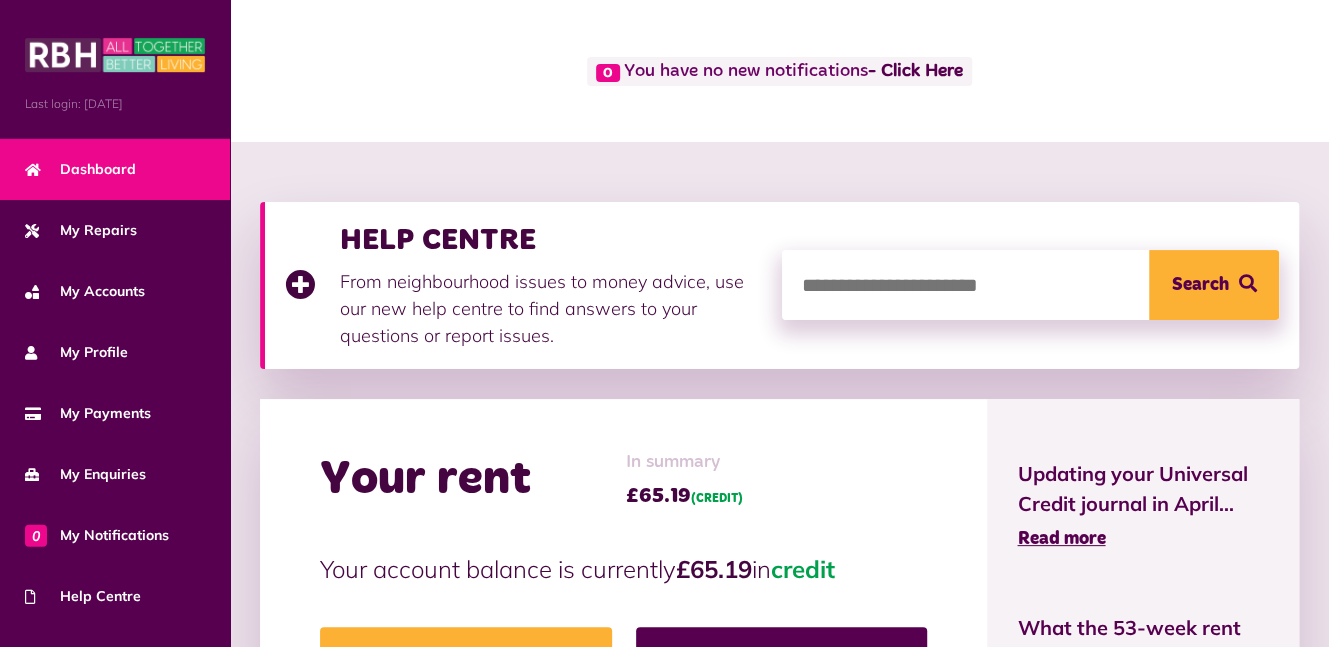 scroll, scrollTop: 300, scrollLeft: 0, axis: vertical 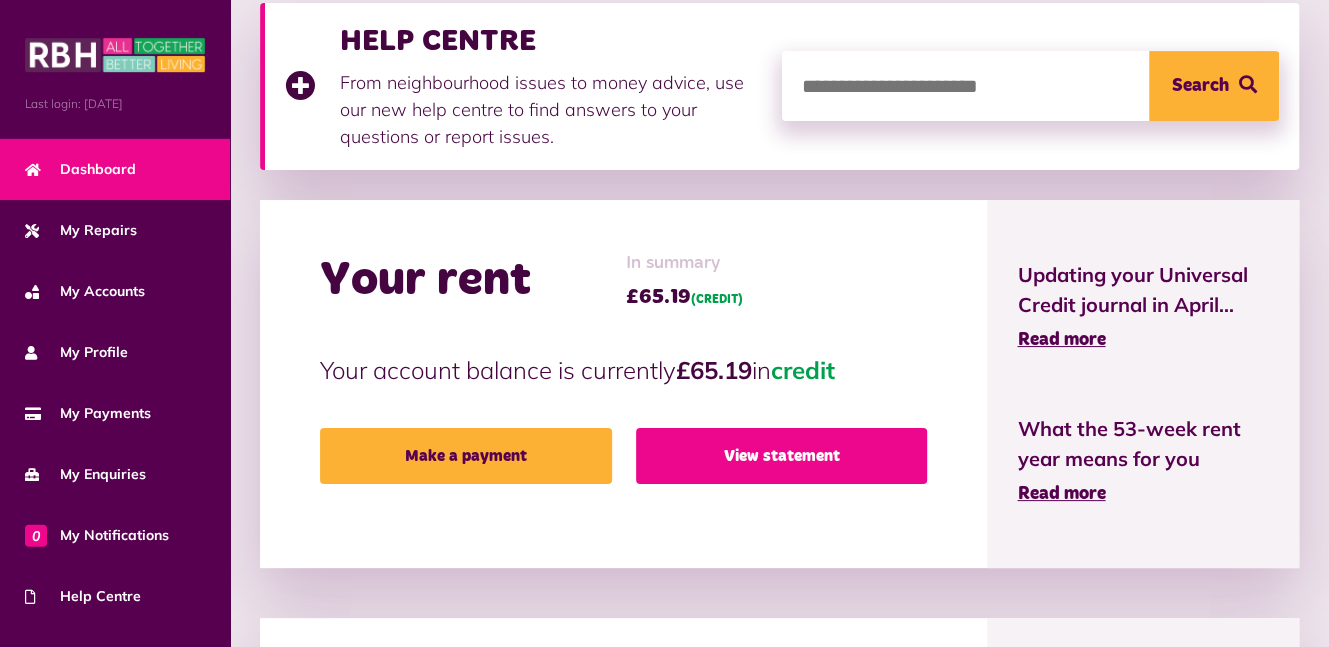 click on "View statement" at bounding box center [782, 456] 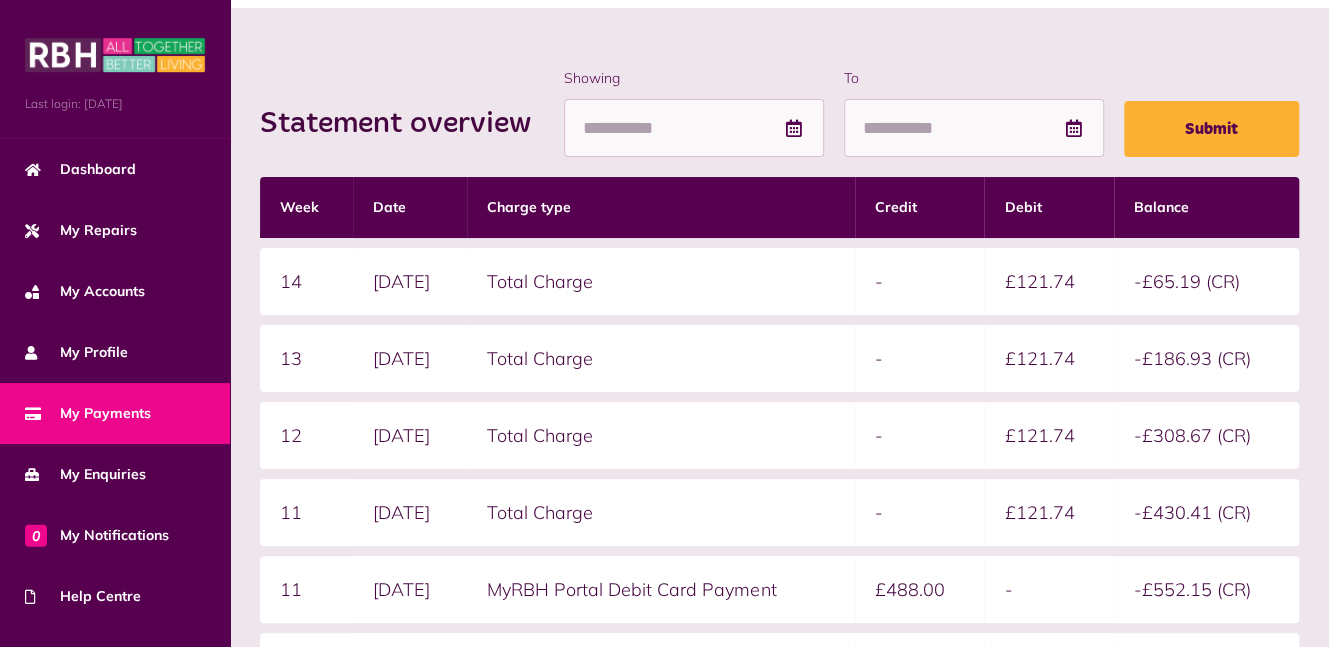 scroll, scrollTop: 200, scrollLeft: 0, axis: vertical 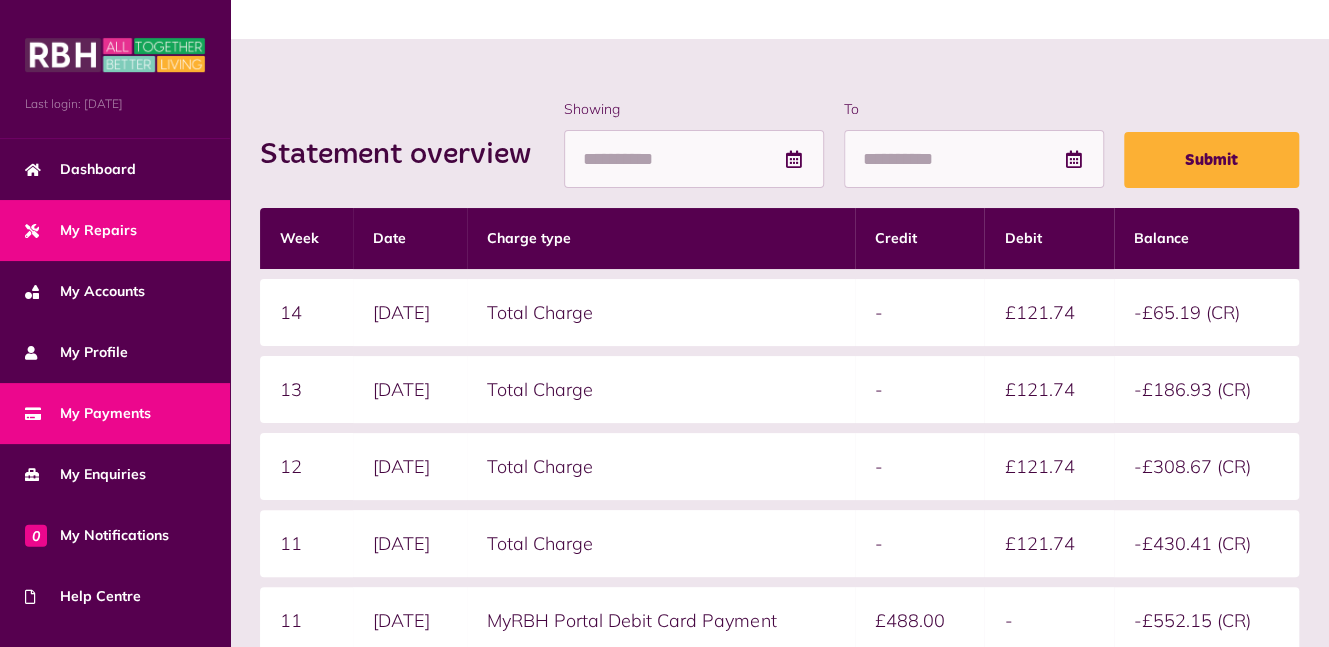 click on "My Repairs" at bounding box center (81, 230) 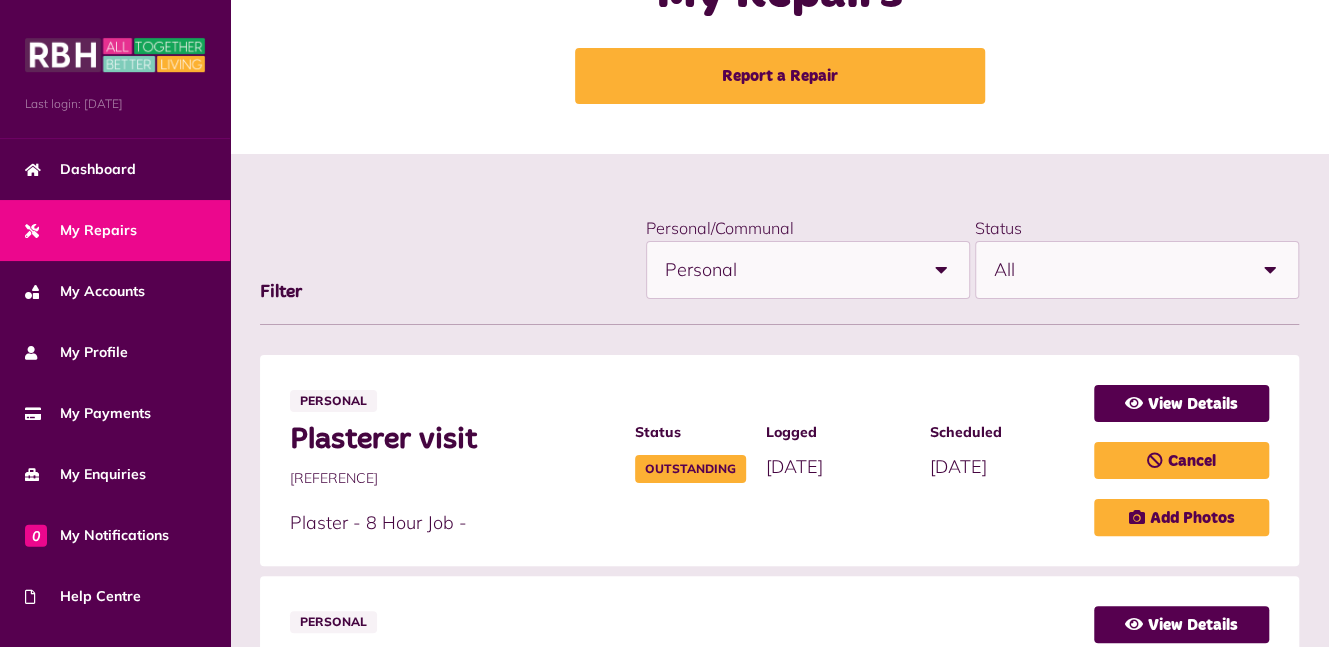 scroll, scrollTop: 0, scrollLeft: 0, axis: both 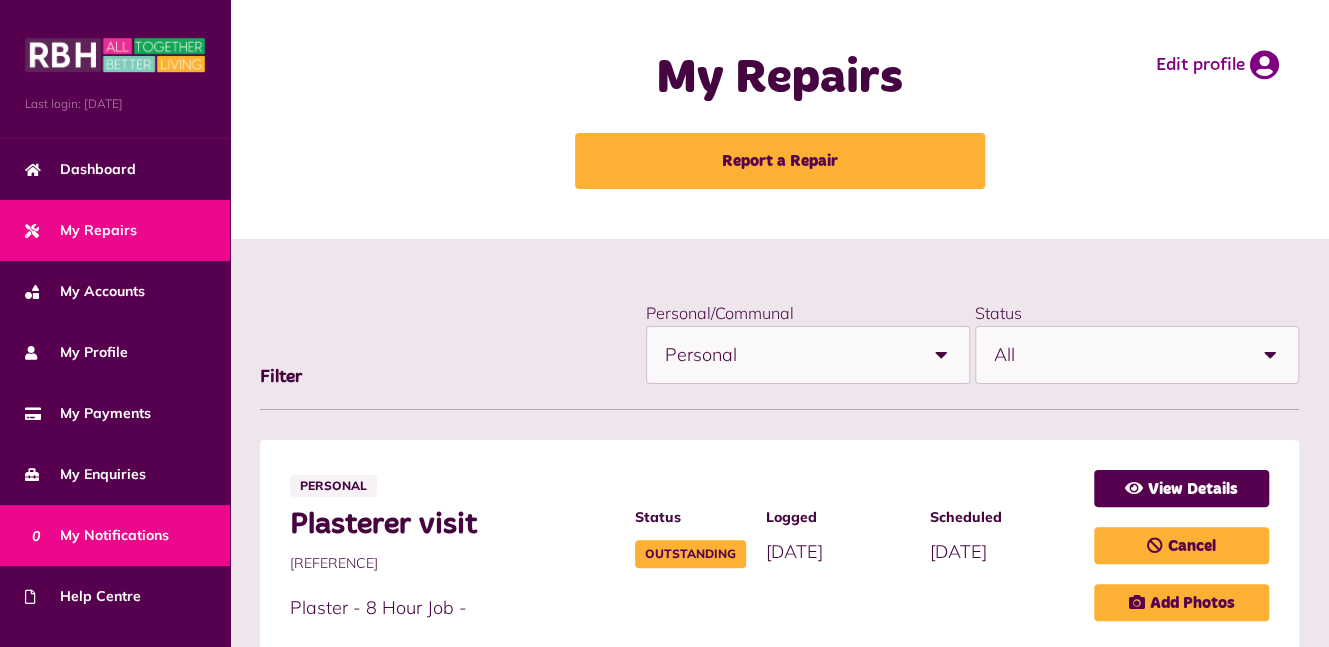 click on "0  My Notifications" at bounding box center [97, 535] 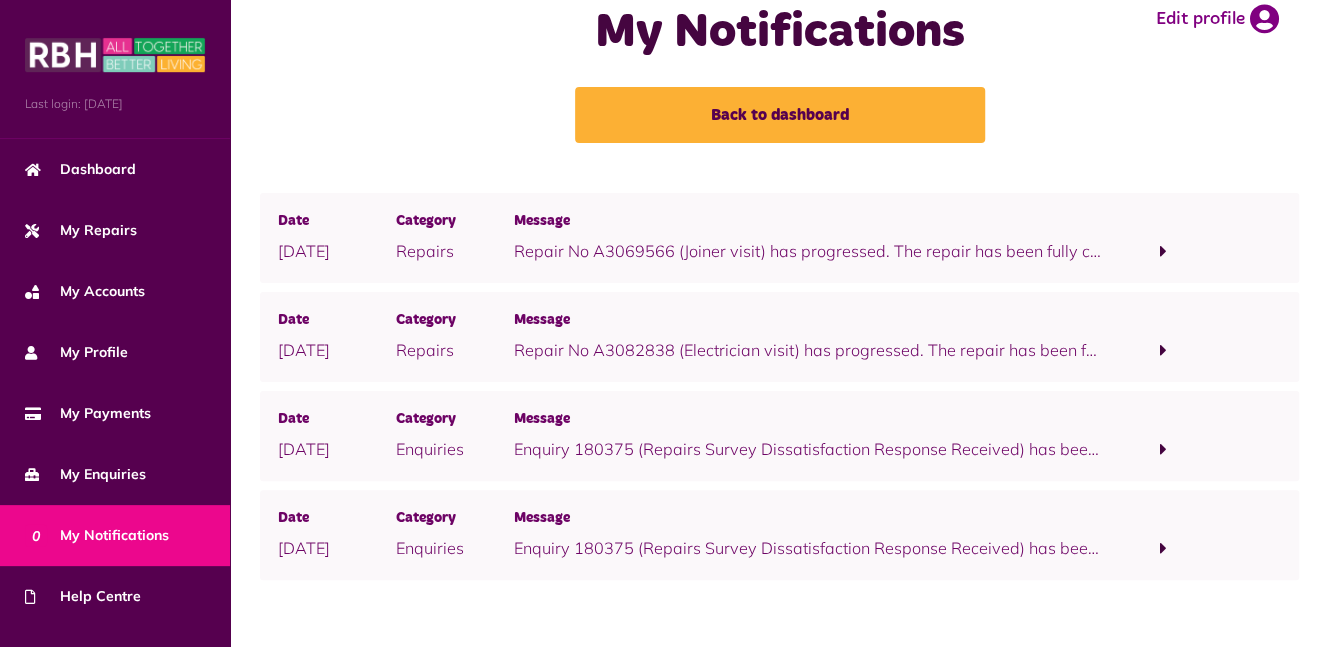 scroll, scrollTop: 0, scrollLeft: 0, axis: both 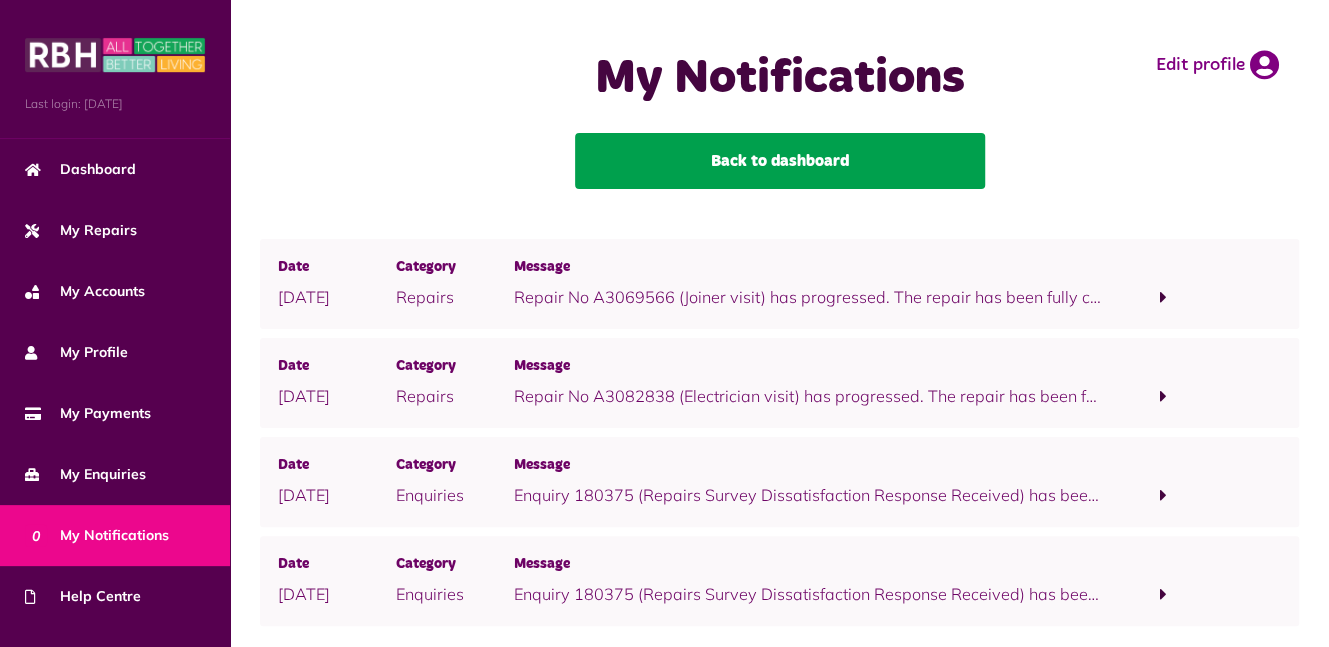 click on "Back to dashboard" at bounding box center [780, 161] 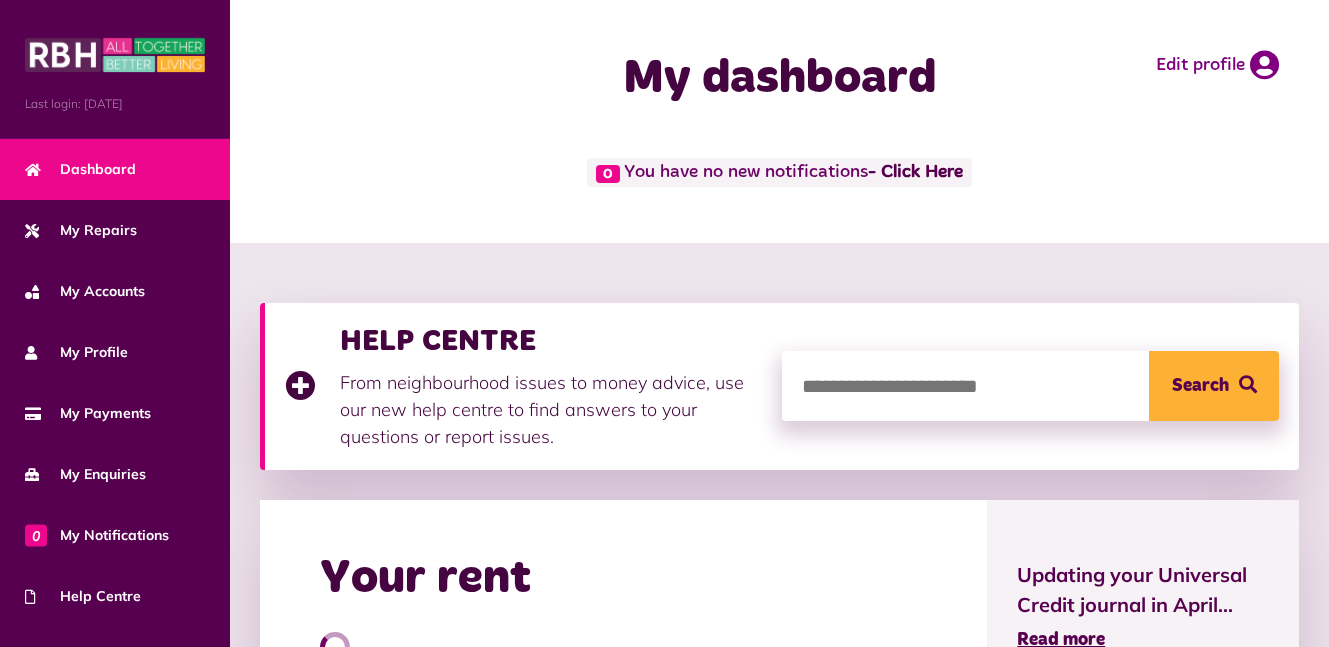 scroll, scrollTop: 0, scrollLeft: 0, axis: both 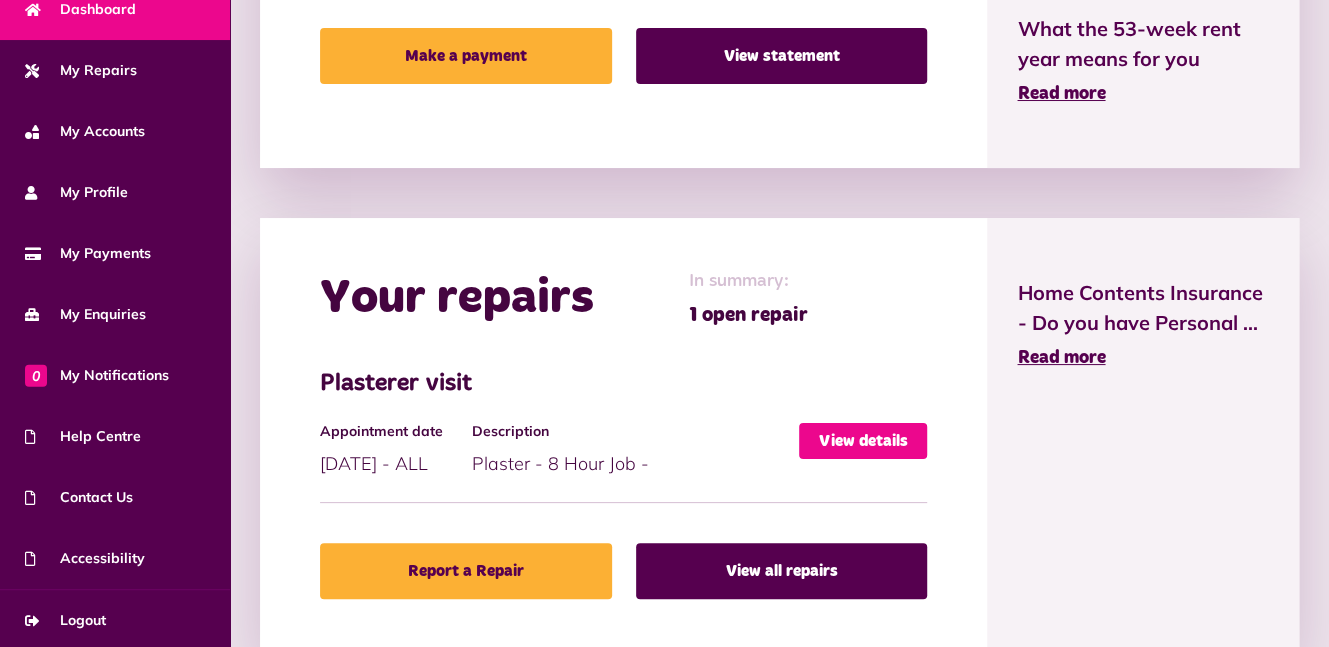 click on "View details" at bounding box center (863, 441) 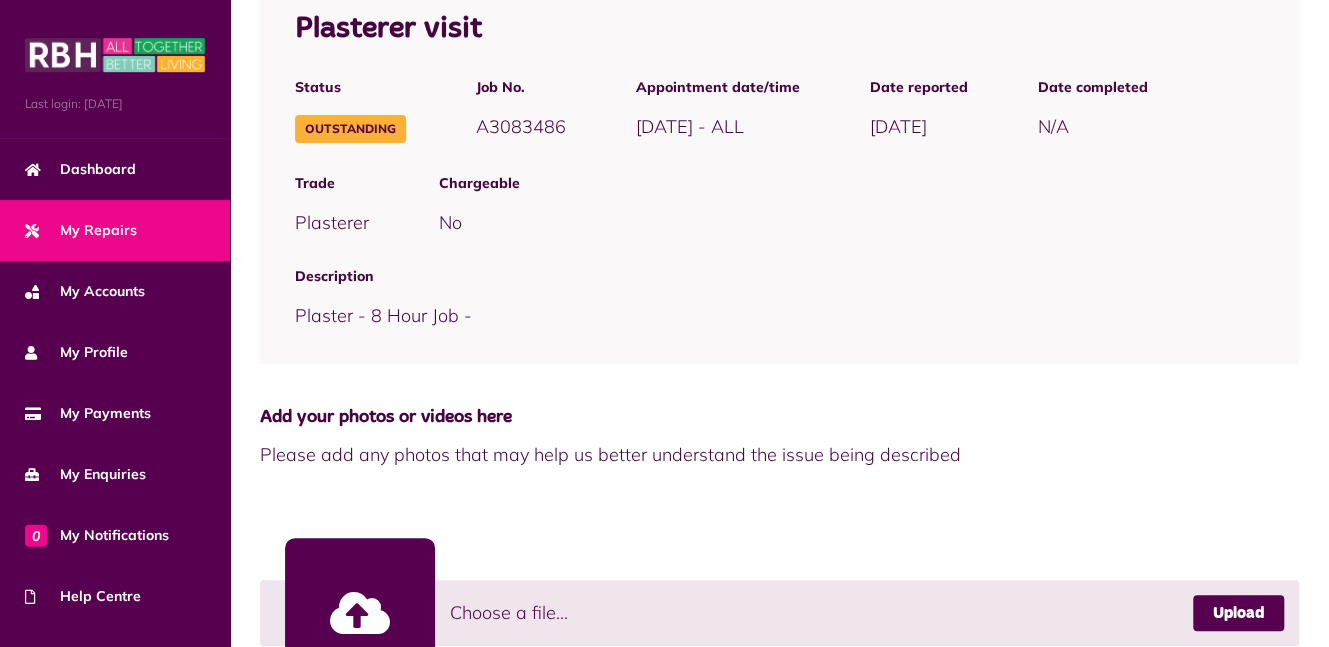 scroll, scrollTop: 700, scrollLeft: 0, axis: vertical 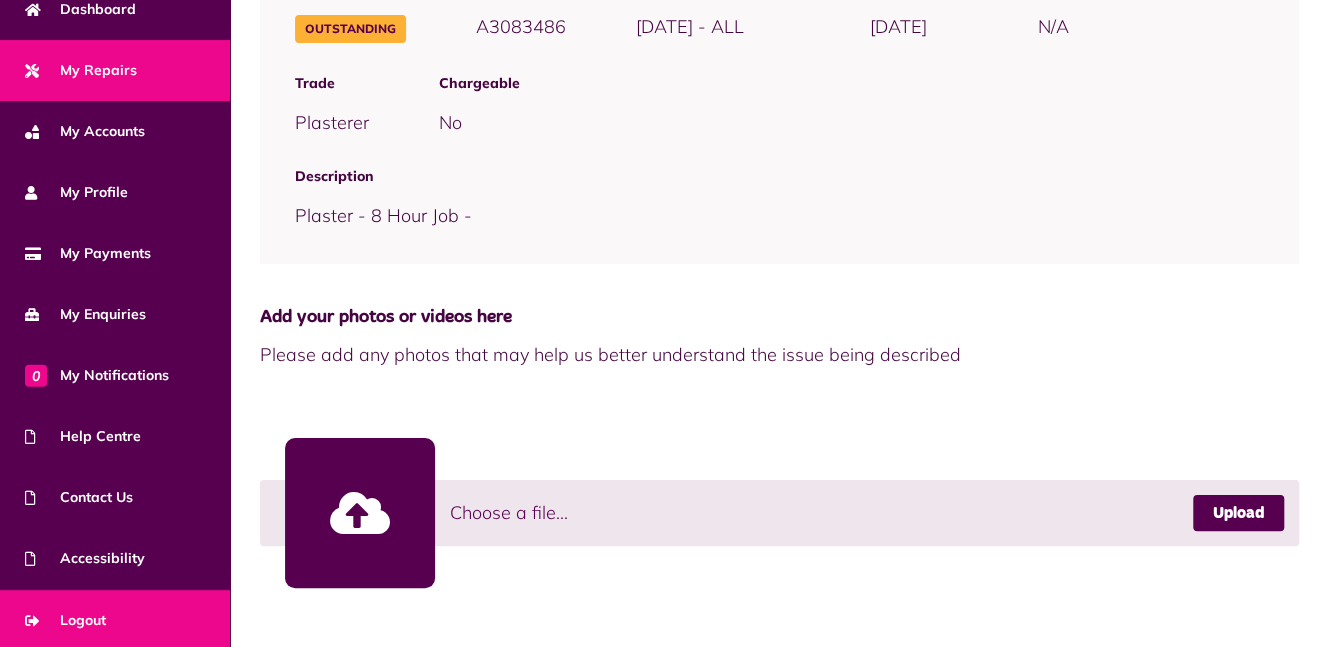 click on "Logout" at bounding box center (115, 620) 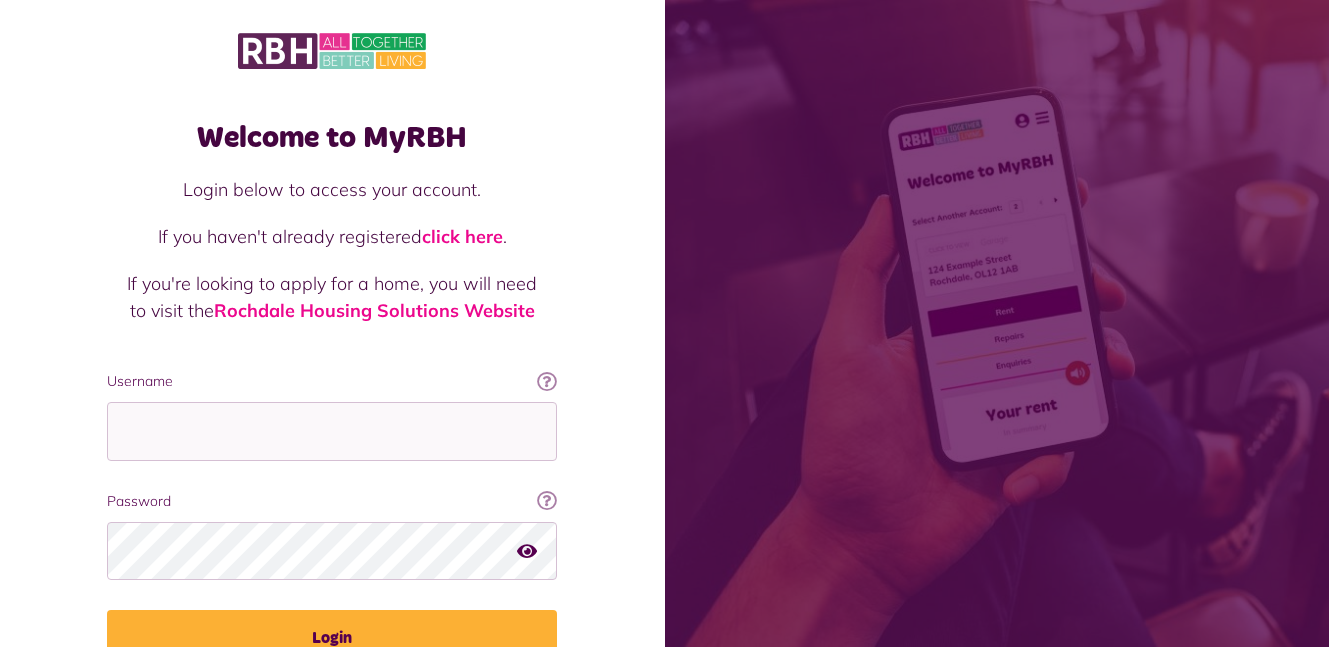 scroll, scrollTop: 0, scrollLeft: 0, axis: both 